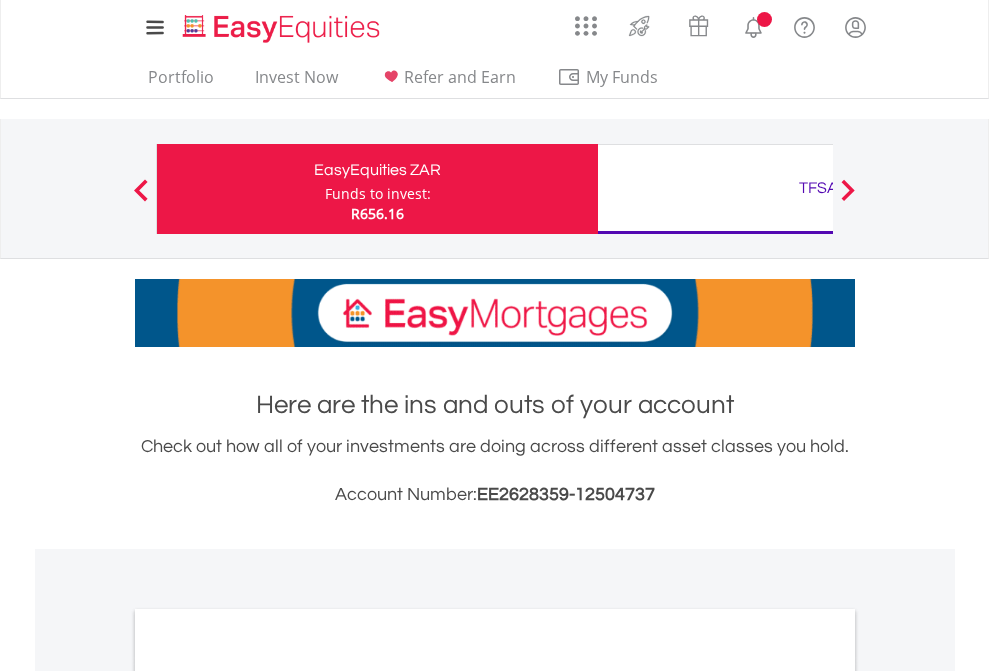 scroll, scrollTop: 0, scrollLeft: 0, axis: both 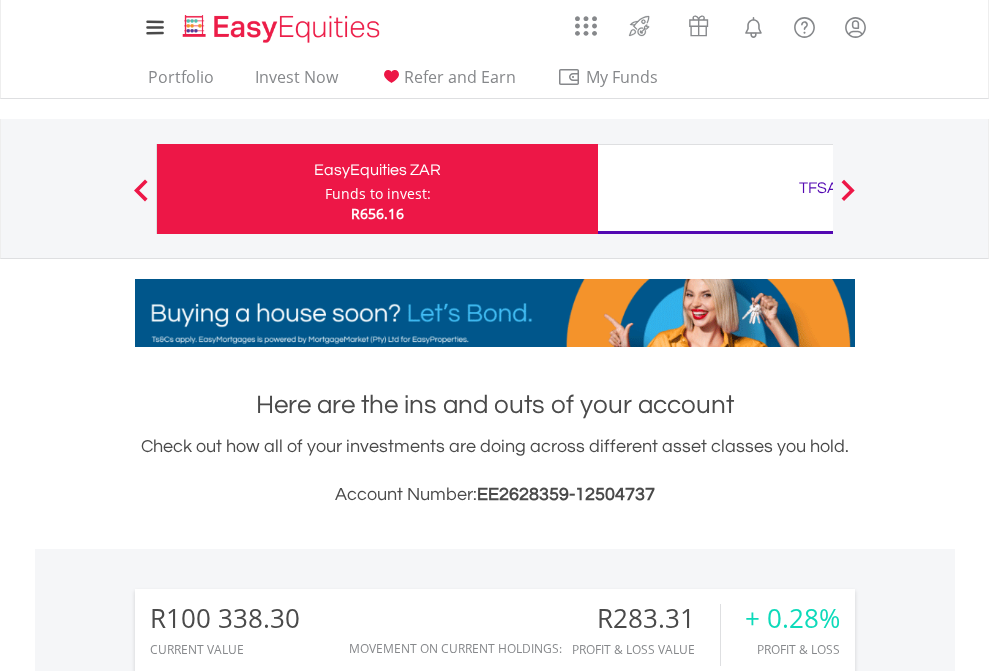 click on "Funds to invest:" at bounding box center [378, 194] 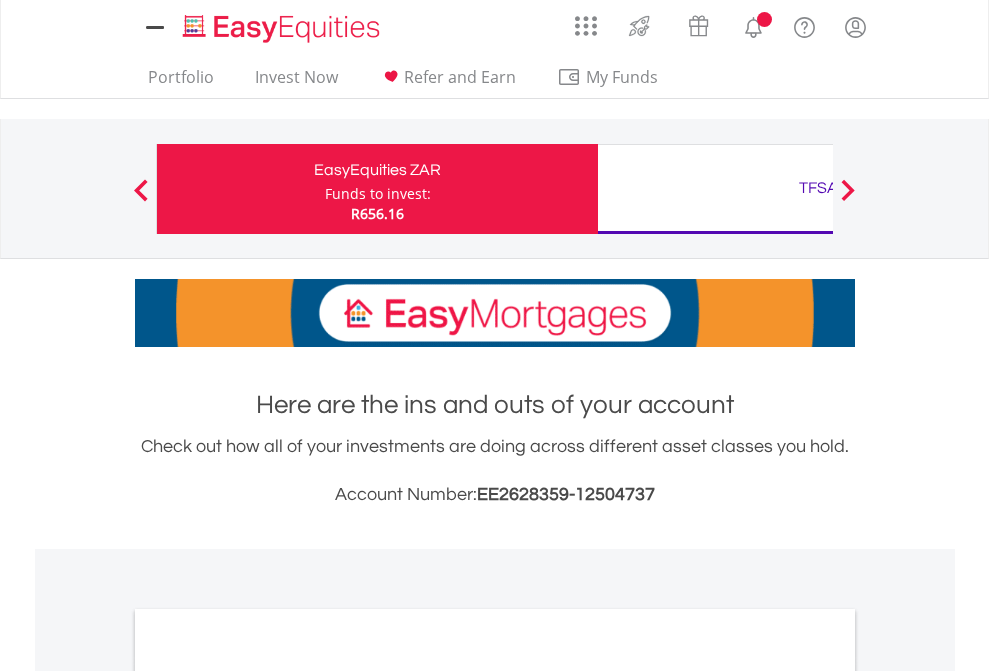 scroll, scrollTop: 0, scrollLeft: 0, axis: both 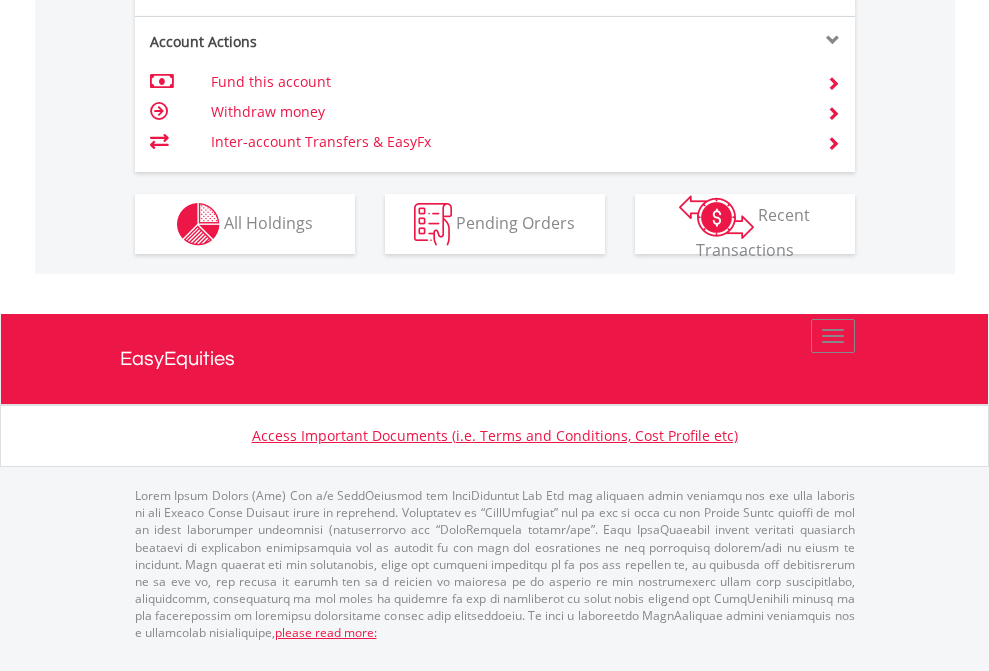 click on "Investment types" at bounding box center [706, -337] 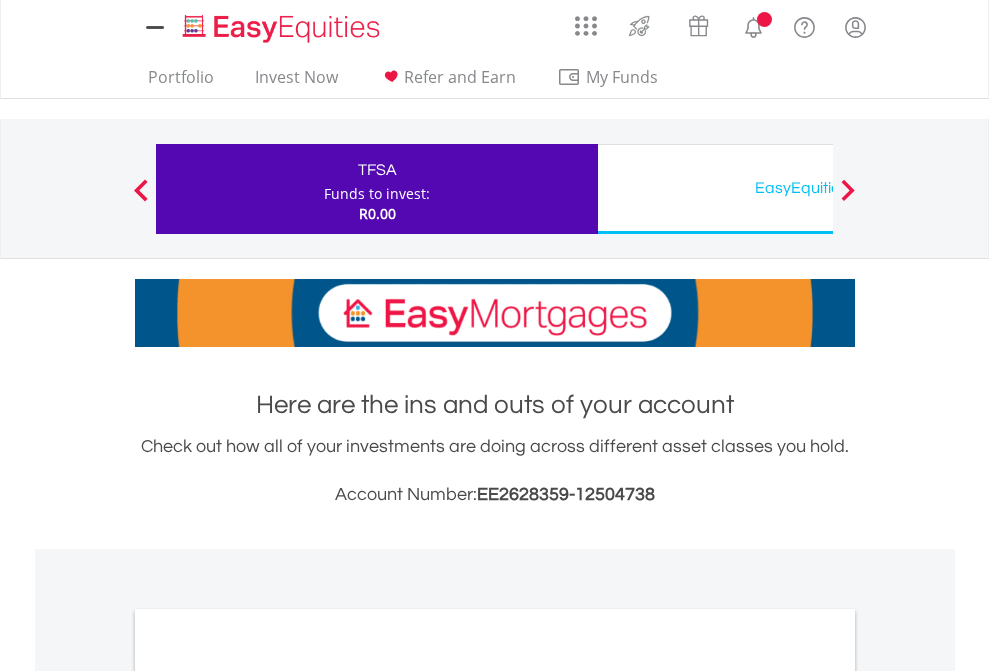 scroll, scrollTop: 0, scrollLeft: 0, axis: both 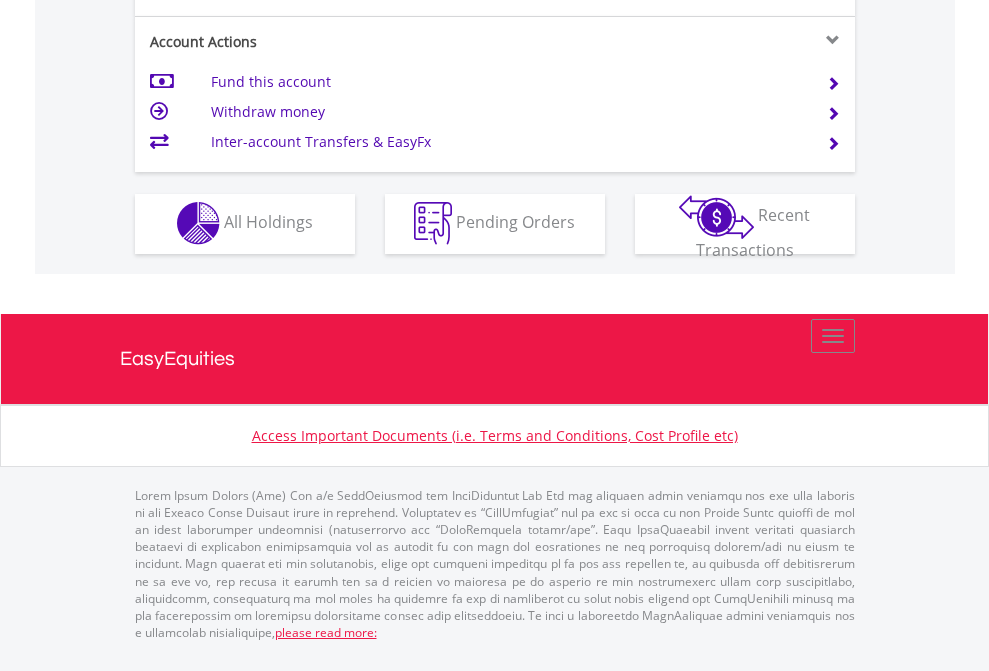 click on "Investment types" at bounding box center [706, -353] 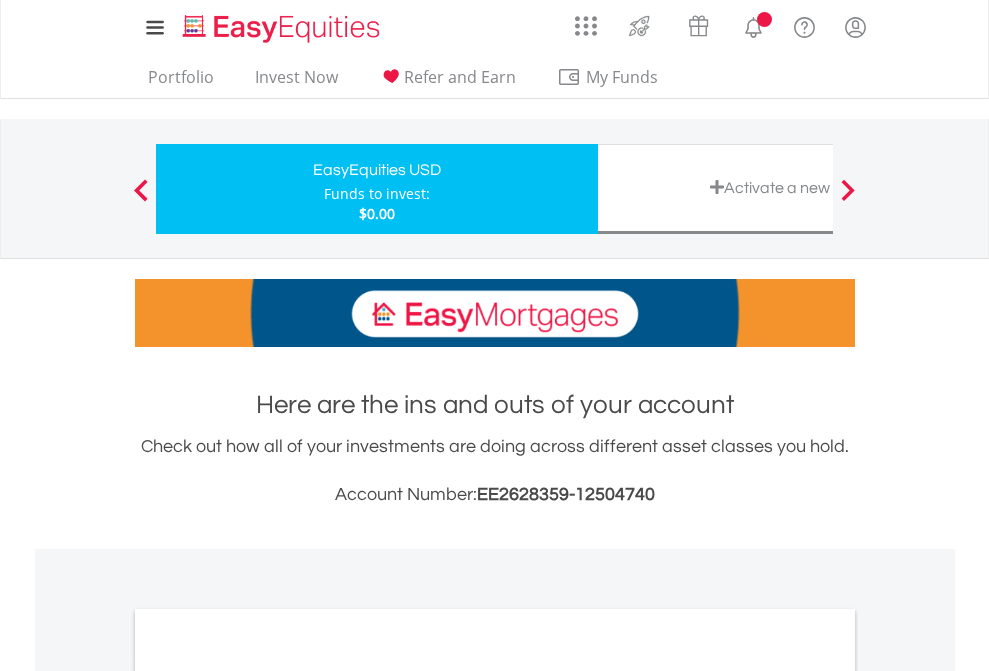scroll, scrollTop: 0, scrollLeft: 0, axis: both 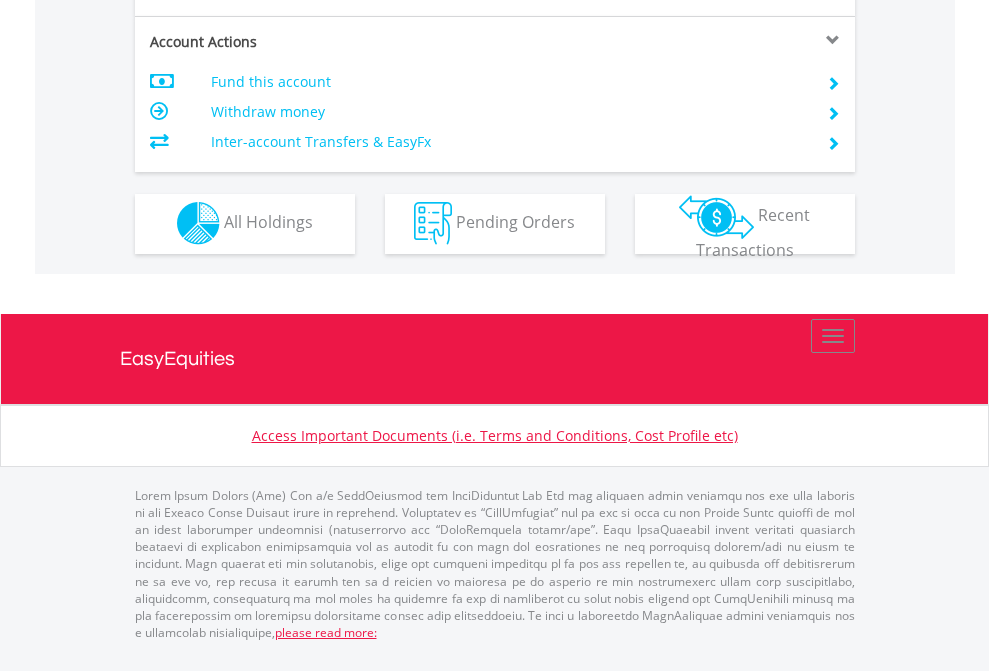 click on "Investment types" at bounding box center (706, -353) 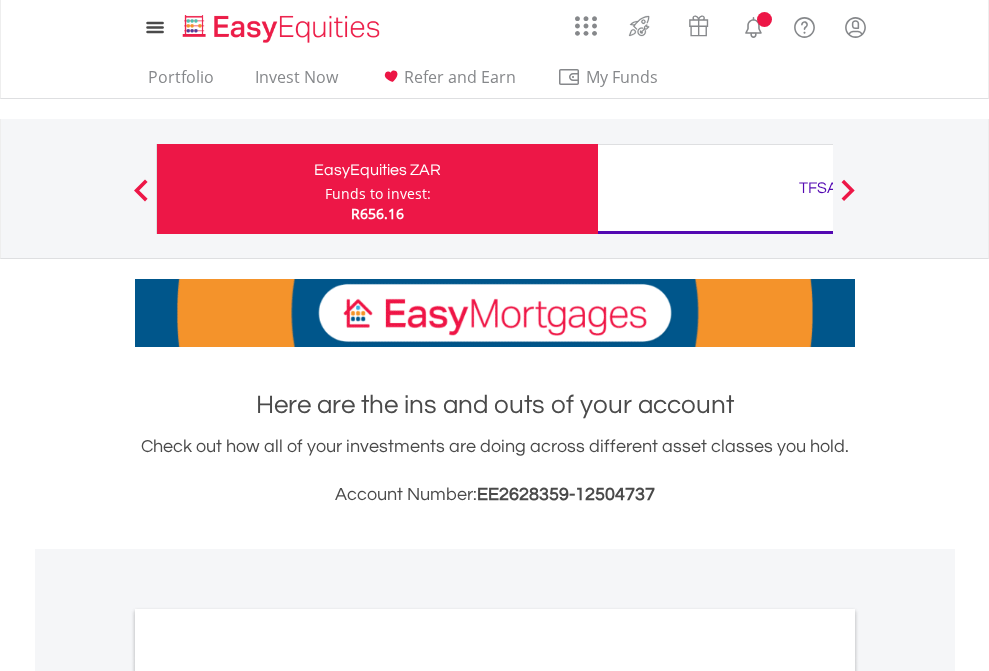 scroll, scrollTop: 1202, scrollLeft: 0, axis: vertical 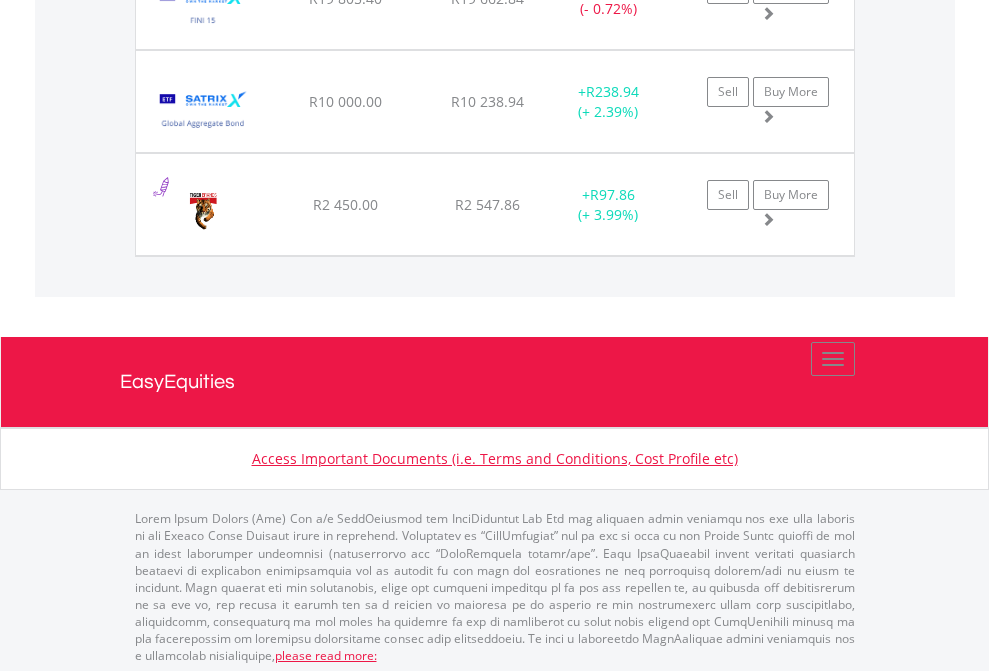 click on "TFSA" at bounding box center (818, -2156) 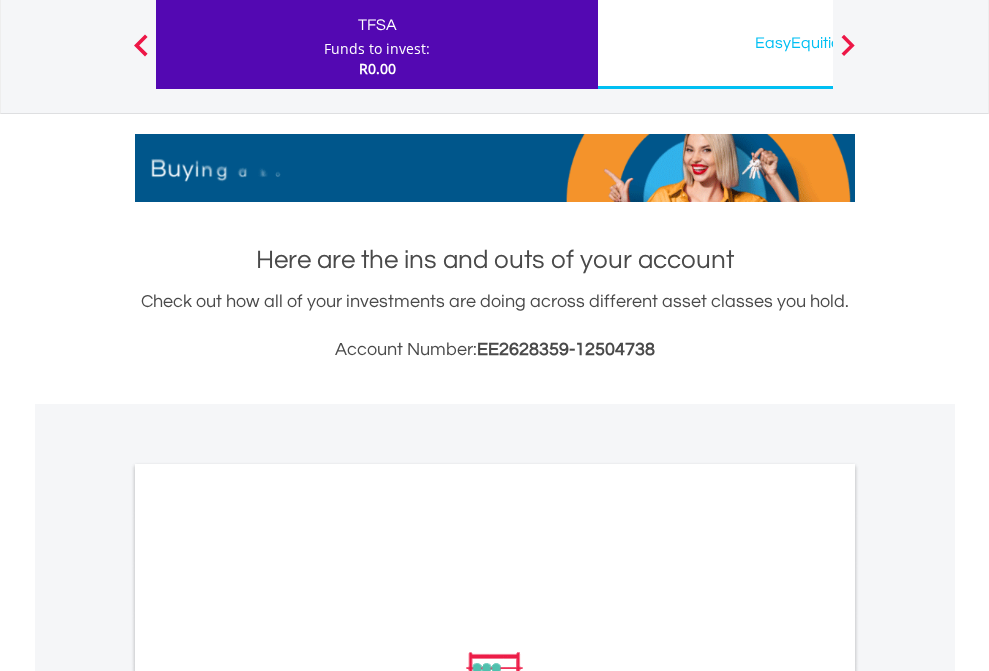 click on "All Holdings" at bounding box center [268, 951] 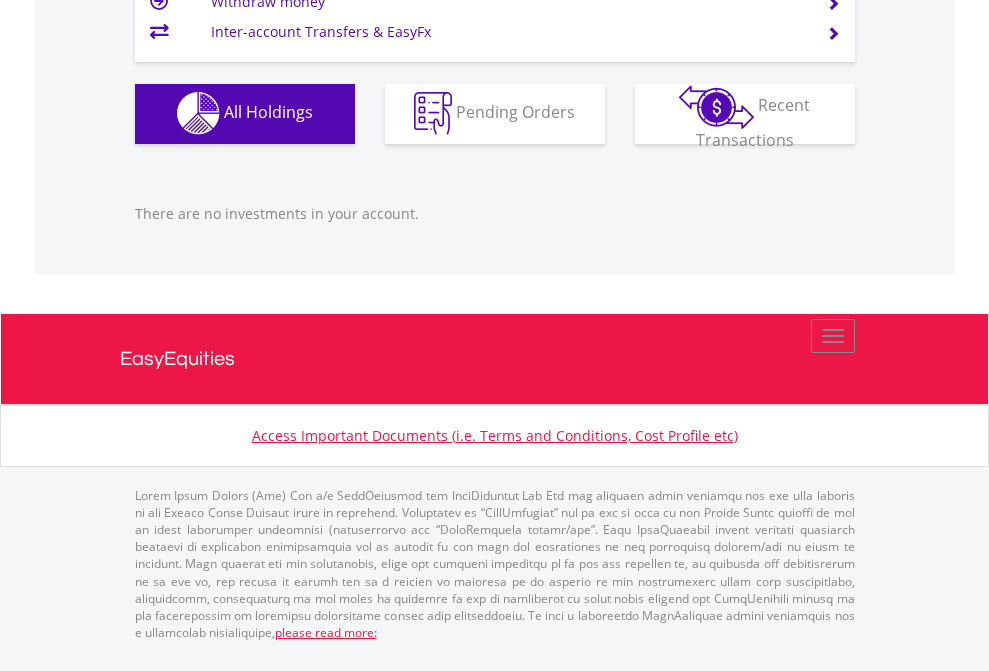 scroll, scrollTop: 1980, scrollLeft: 0, axis: vertical 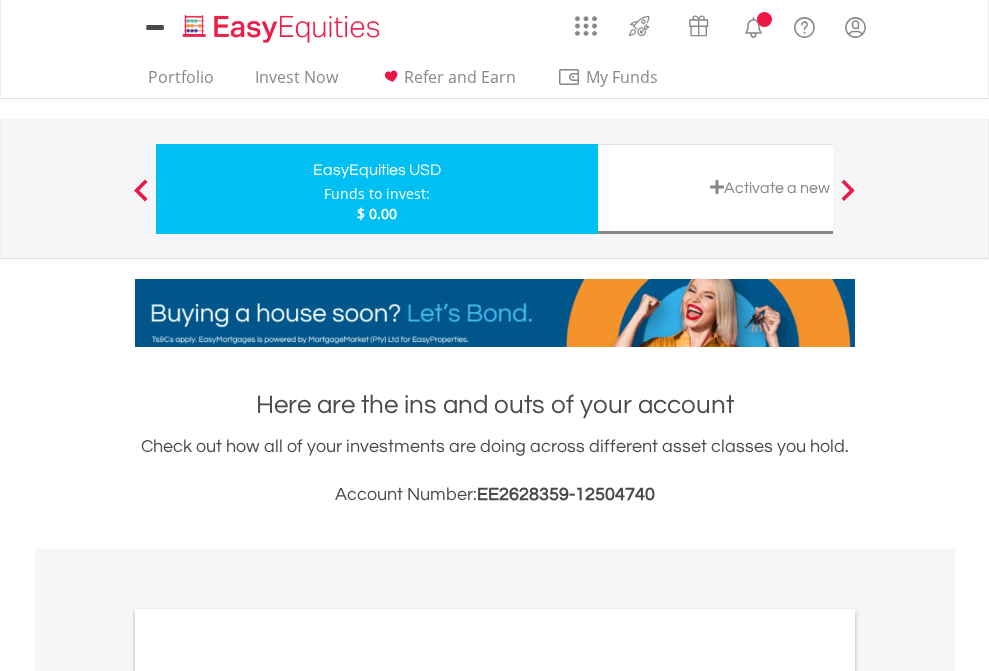 click on "All Holdings" at bounding box center [268, 1096] 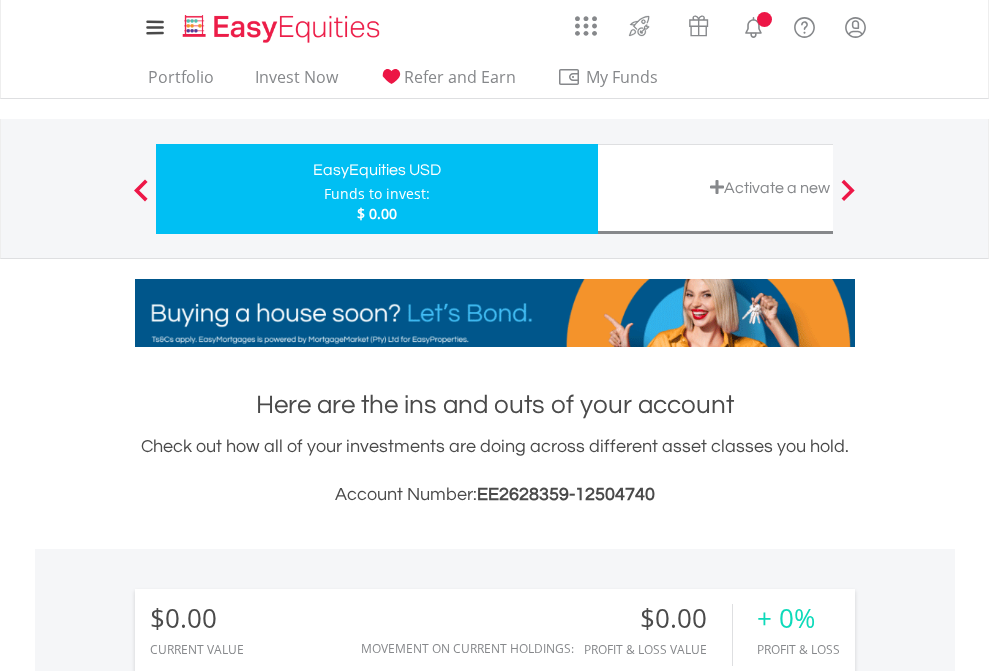 scroll, scrollTop: 1202, scrollLeft: 0, axis: vertical 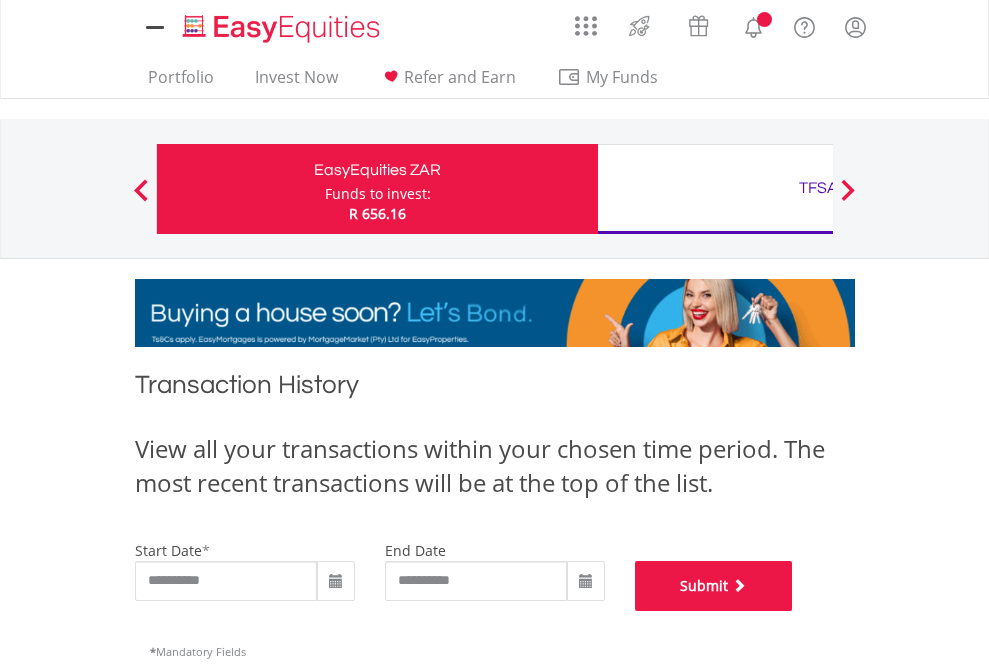 click on "Submit" at bounding box center (714, 586) 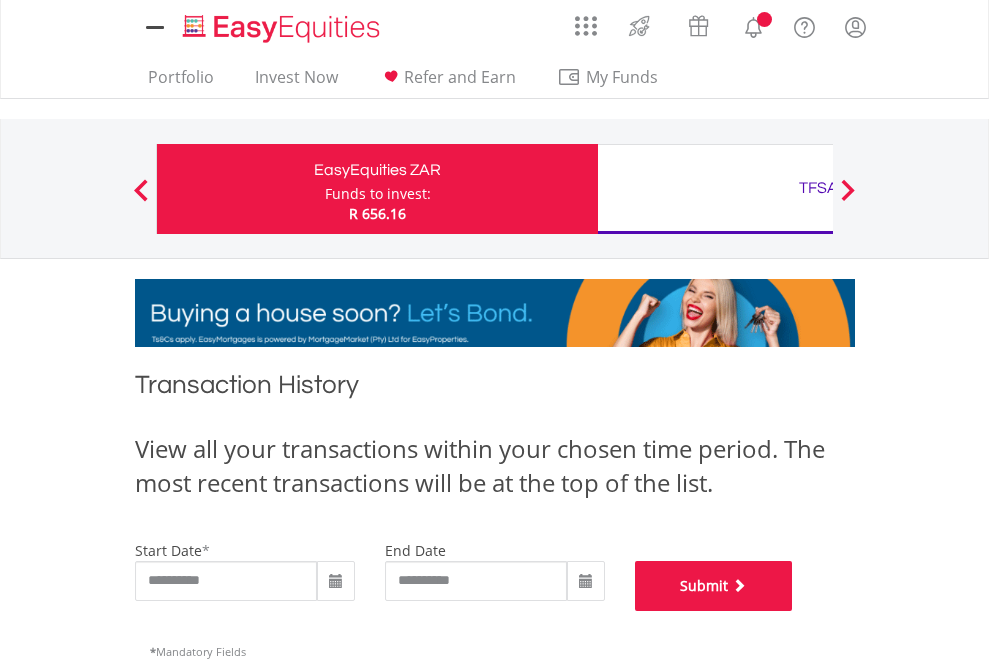 scroll, scrollTop: 811, scrollLeft: 0, axis: vertical 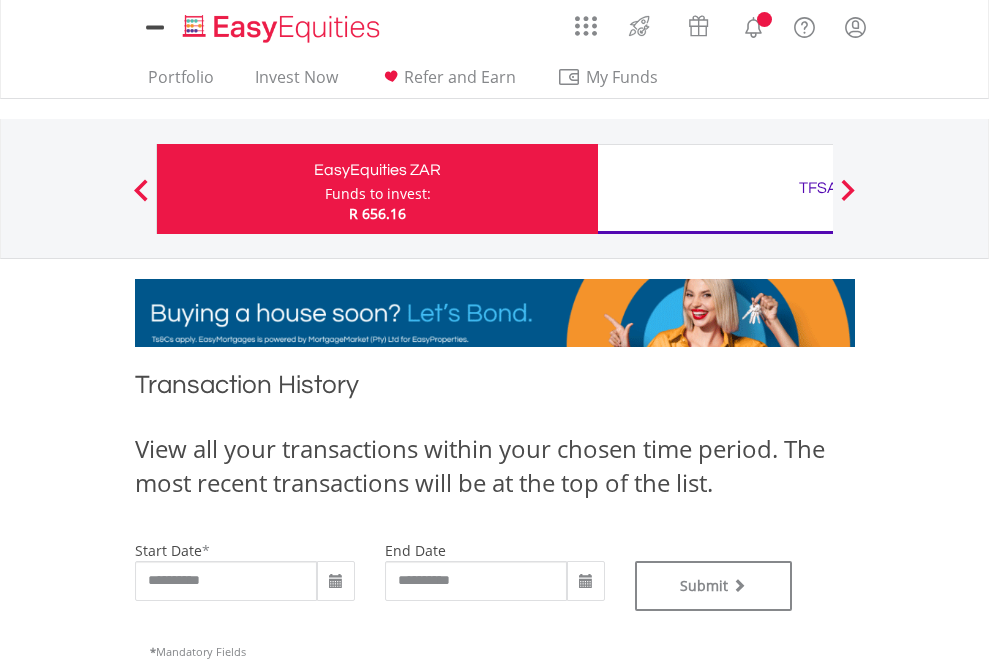 click on "TFSA" at bounding box center (818, 188) 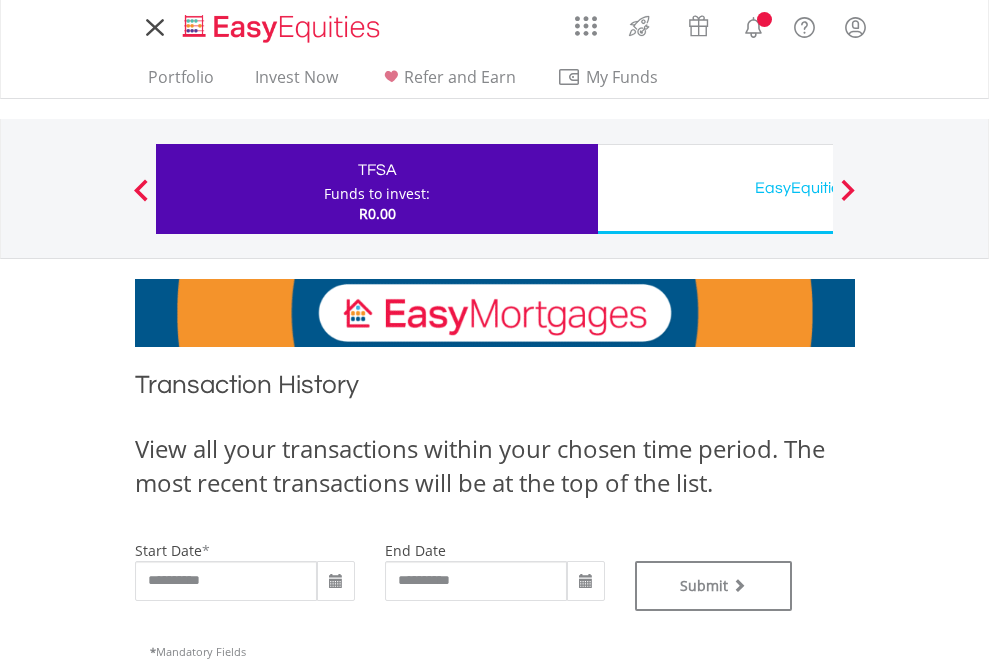scroll, scrollTop: 0, scrollLeft: 0, axis: both 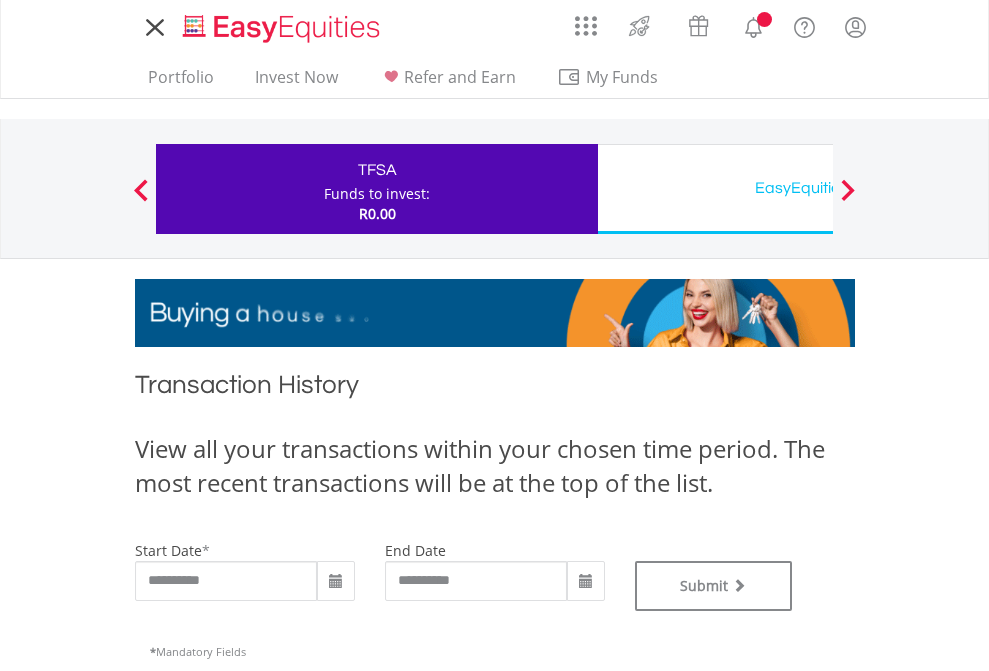 type on "**********" 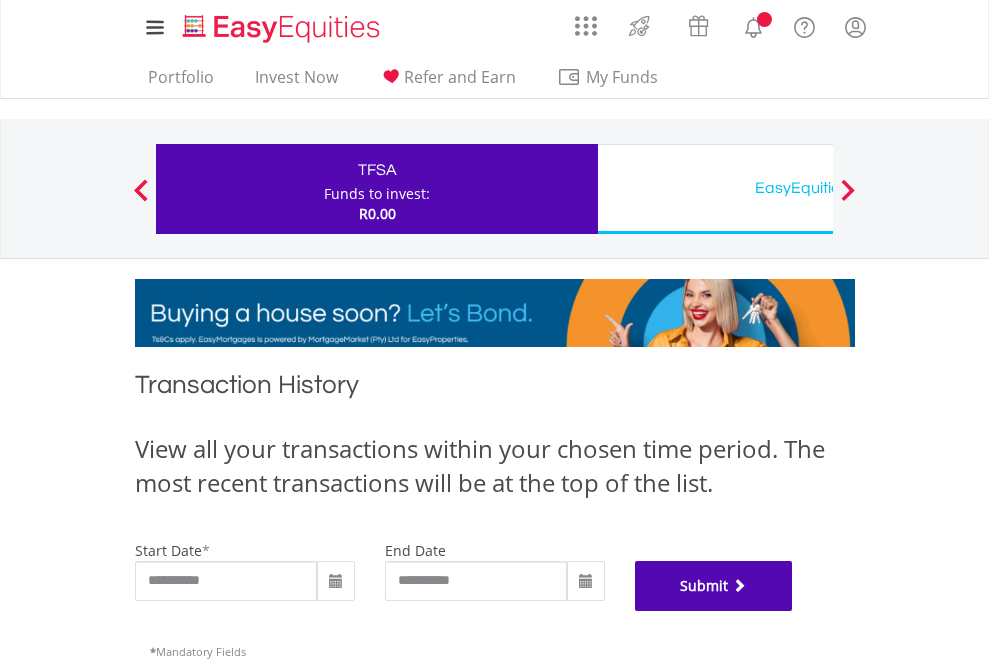 click on "Submit" at bounding box center [714, 586] 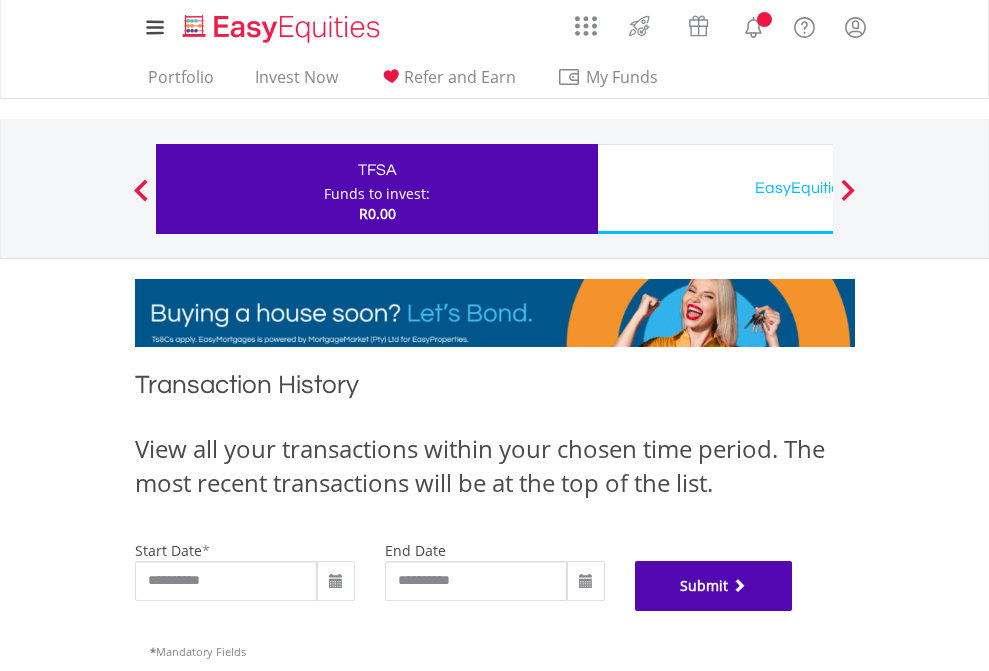 scroll, scrollTop: 811, scrollLeft: 0, axis: vertical 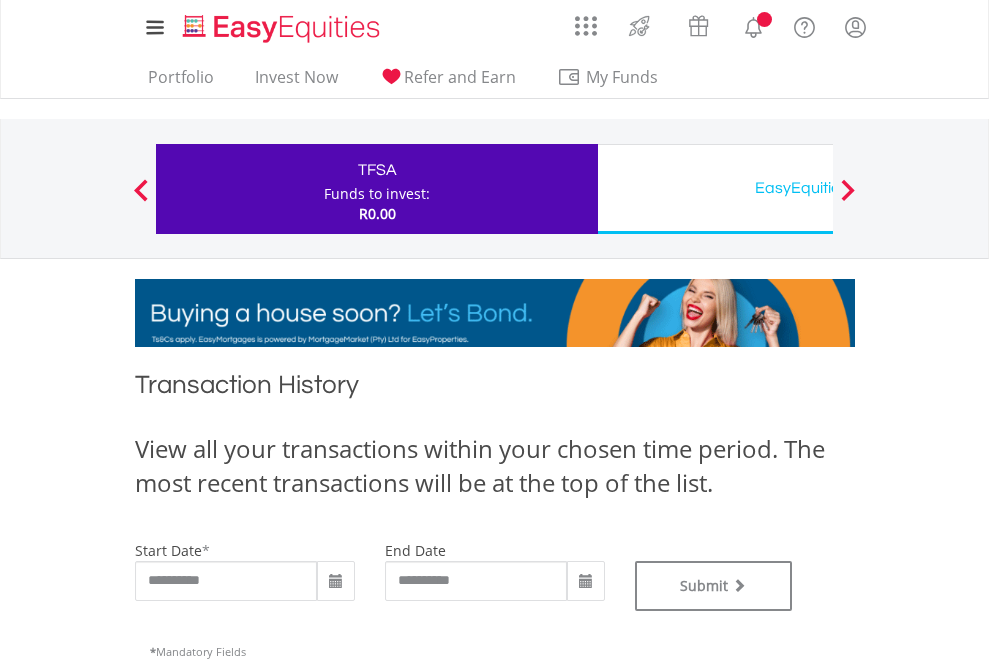 click on "EasyEquities USD" at bounding box center [818, 188] 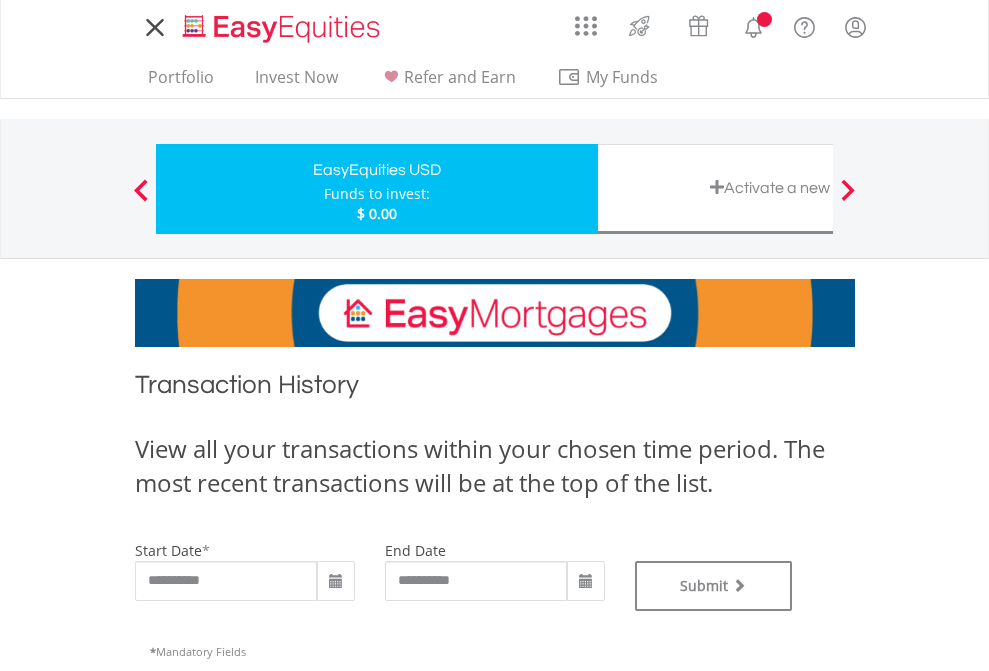 scroll, scrollTop: 0, scrollLeft: 0, axis: both 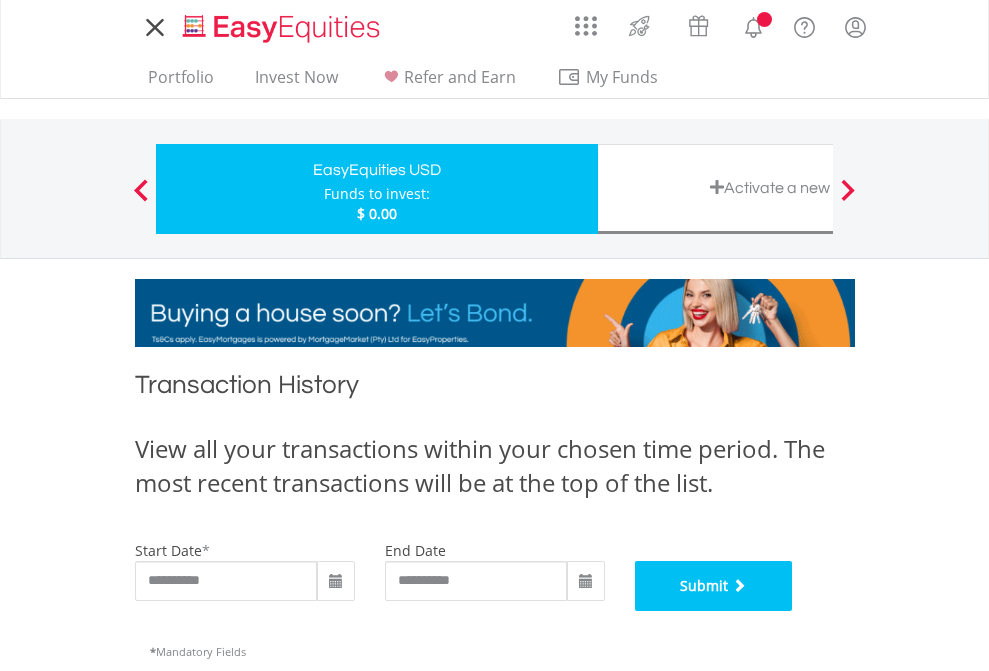 click on "Submit" at bounding box center [714, 586] 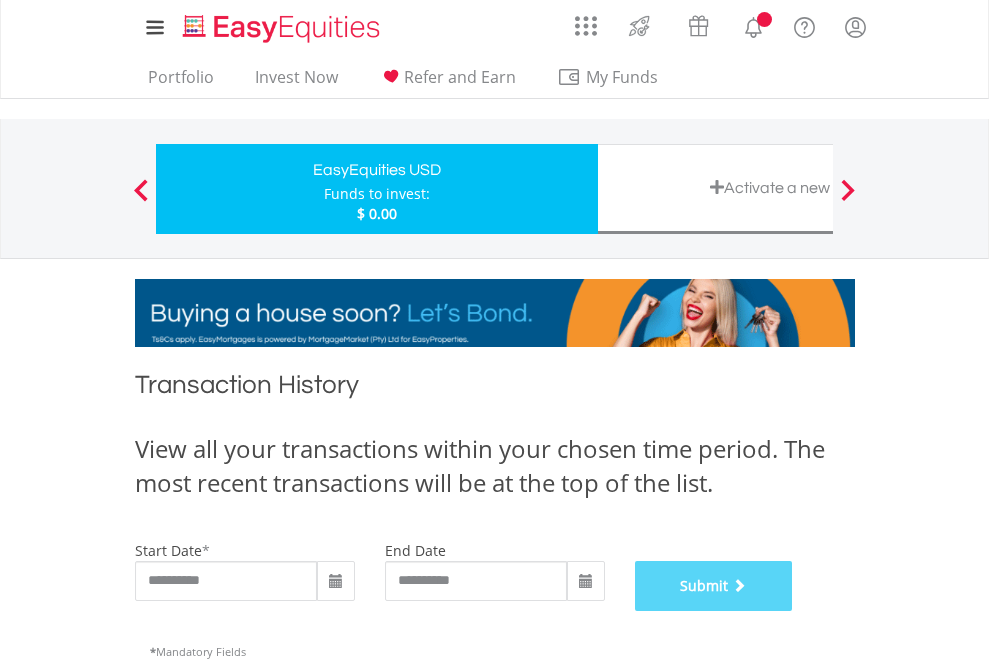 scroll, scrollTop: 811, scrollLeft: 0, axis: vertical 